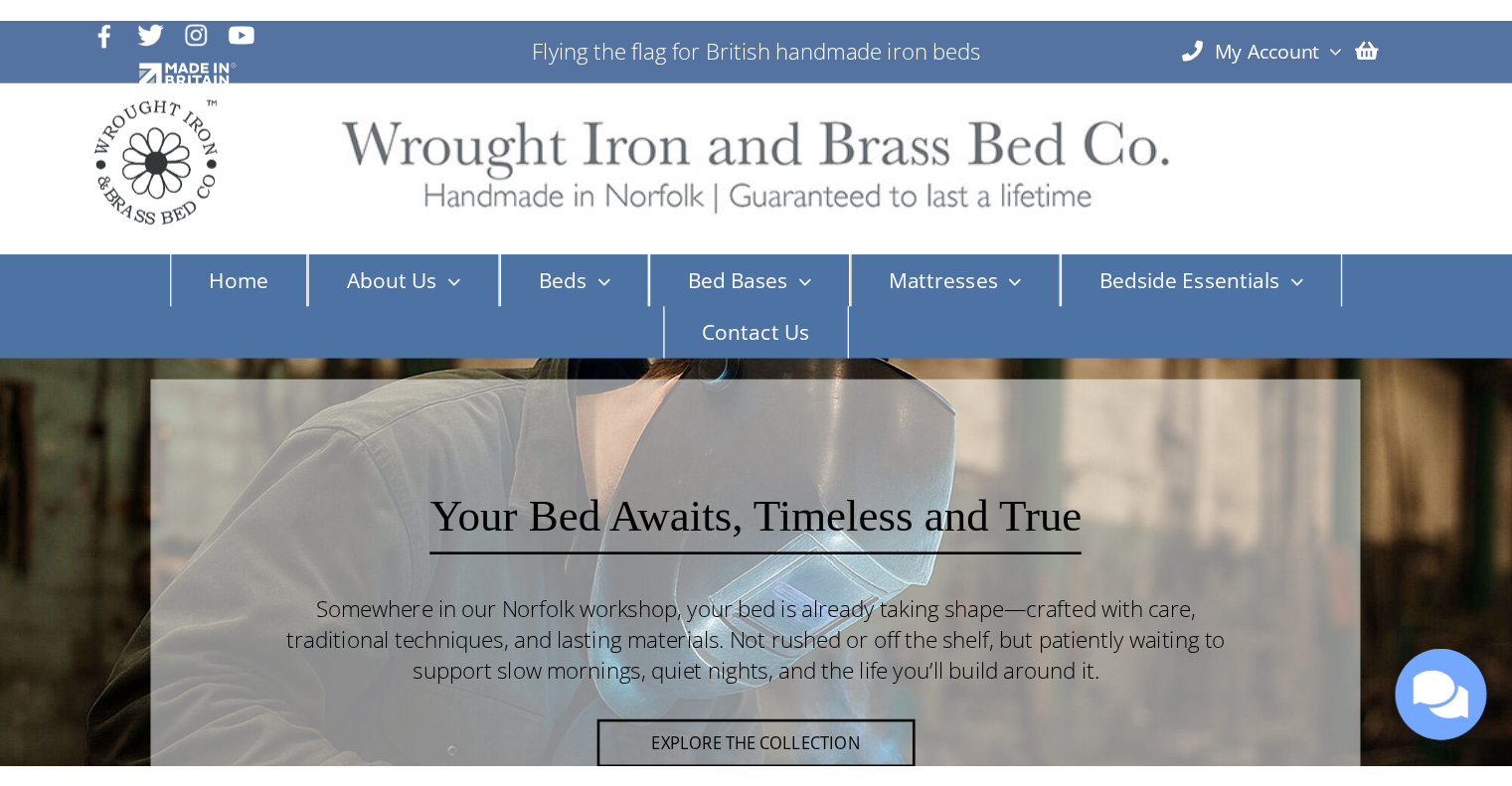 scroll, scrollTop: 0, scrollLeft: 0, axis: both 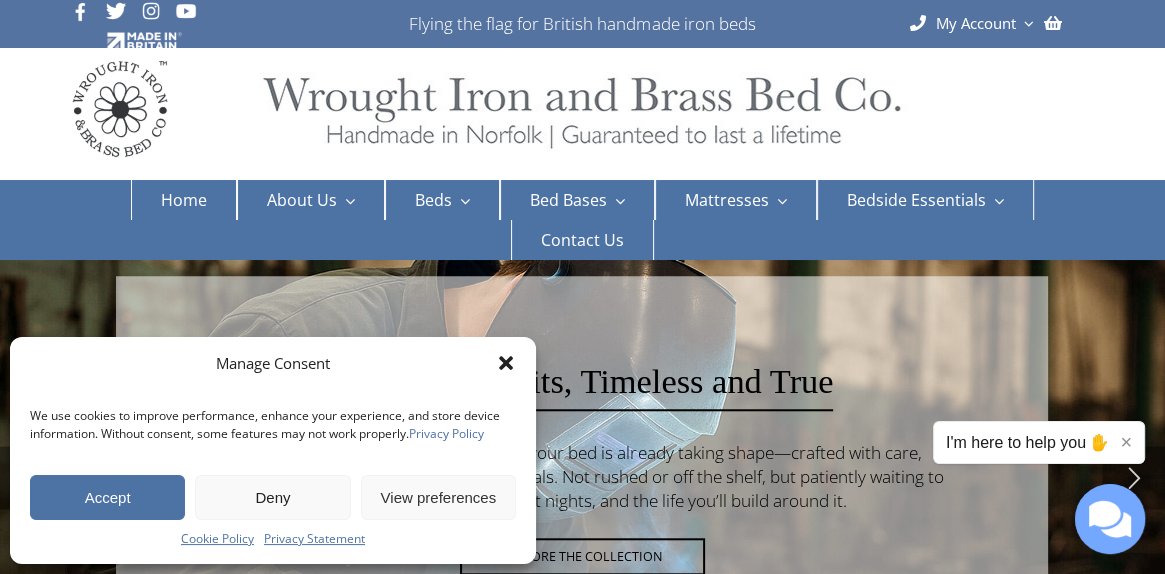 click at bounding box center [582, 536] 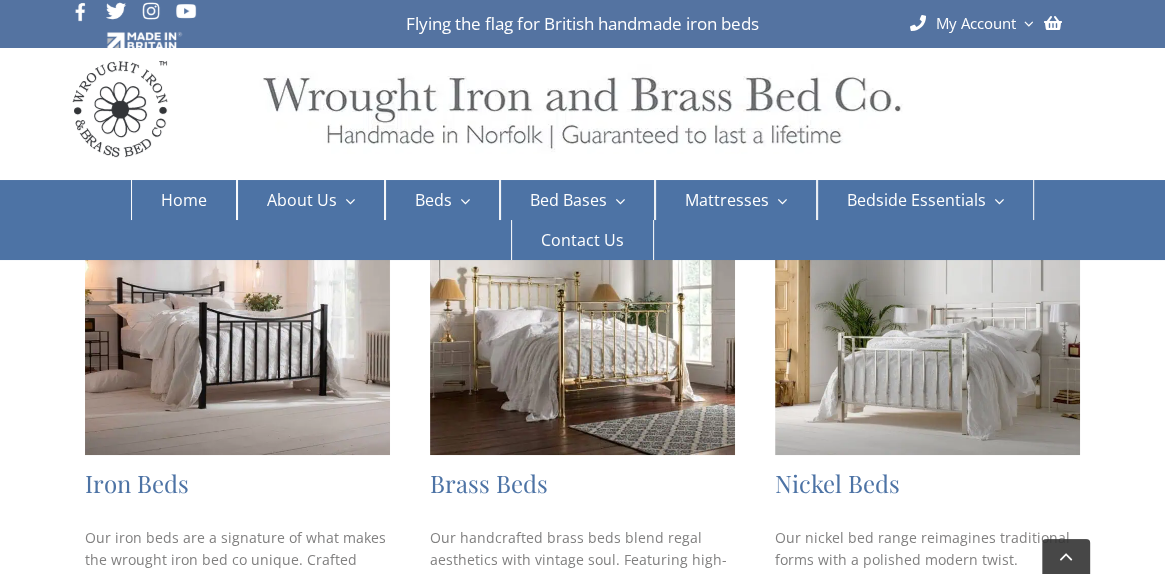 scroll, scrollTop: 300, scrollLeft: 0, axis: vertical 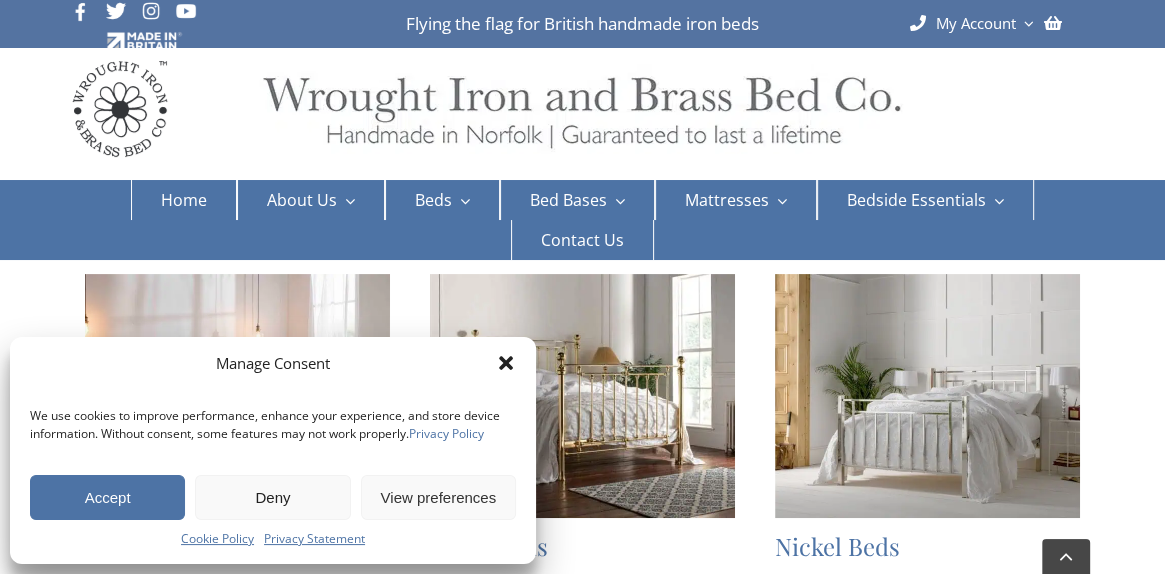 click 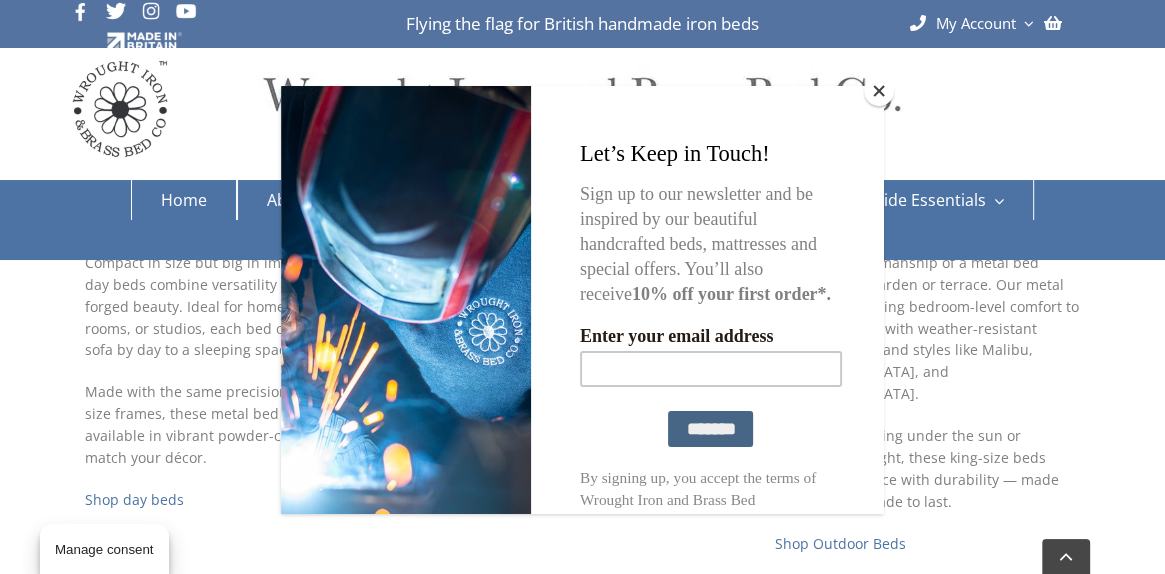 scroll, scrollTop: 1000, scrollLeft: 0, axis: vertical 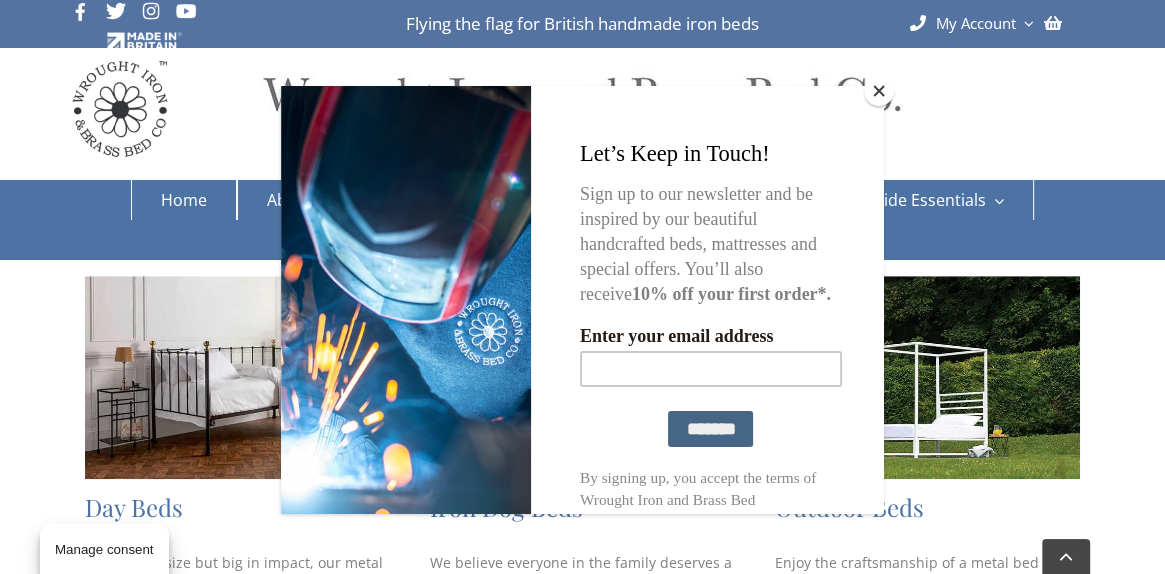 click at bounding box center (879, 91) 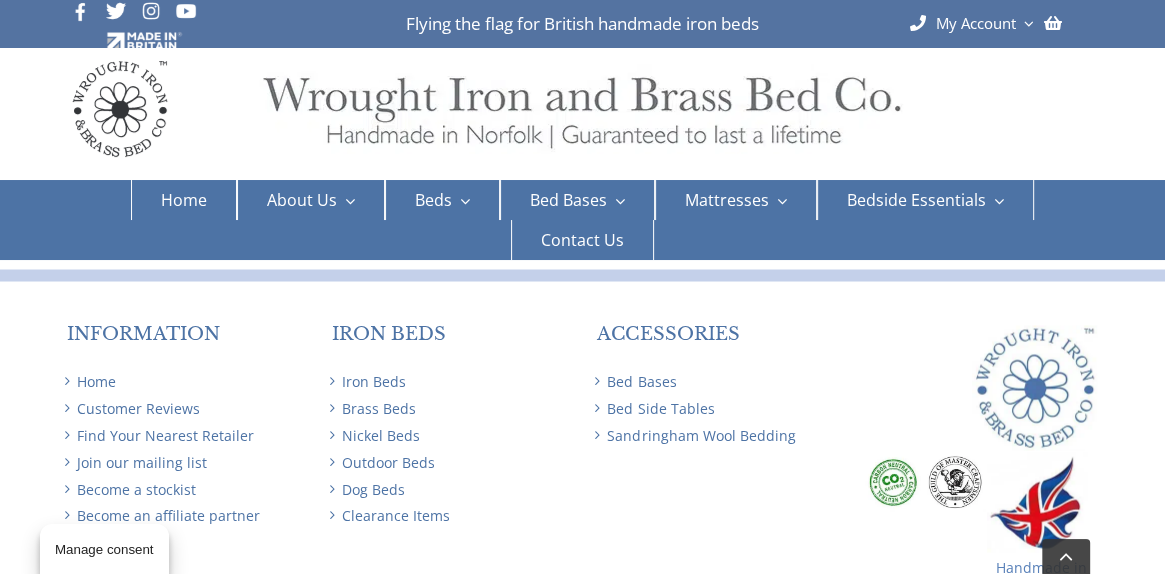 scroll, scrollTop: 2700, scrollLeft: 0, axis: vertical 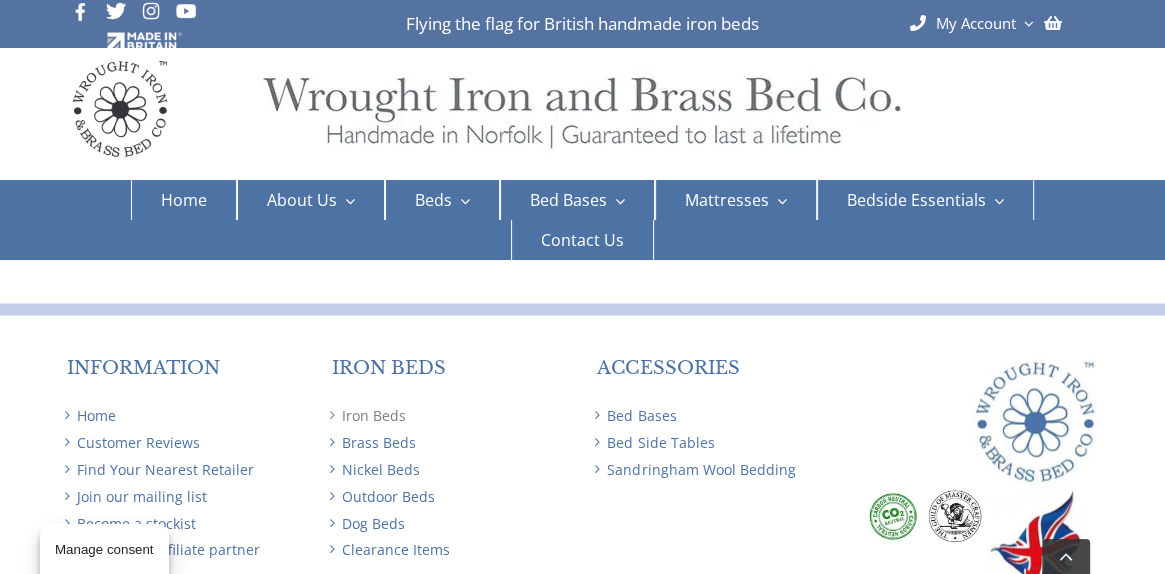 click on "Iron Beds" at bounding box center (449, 415) 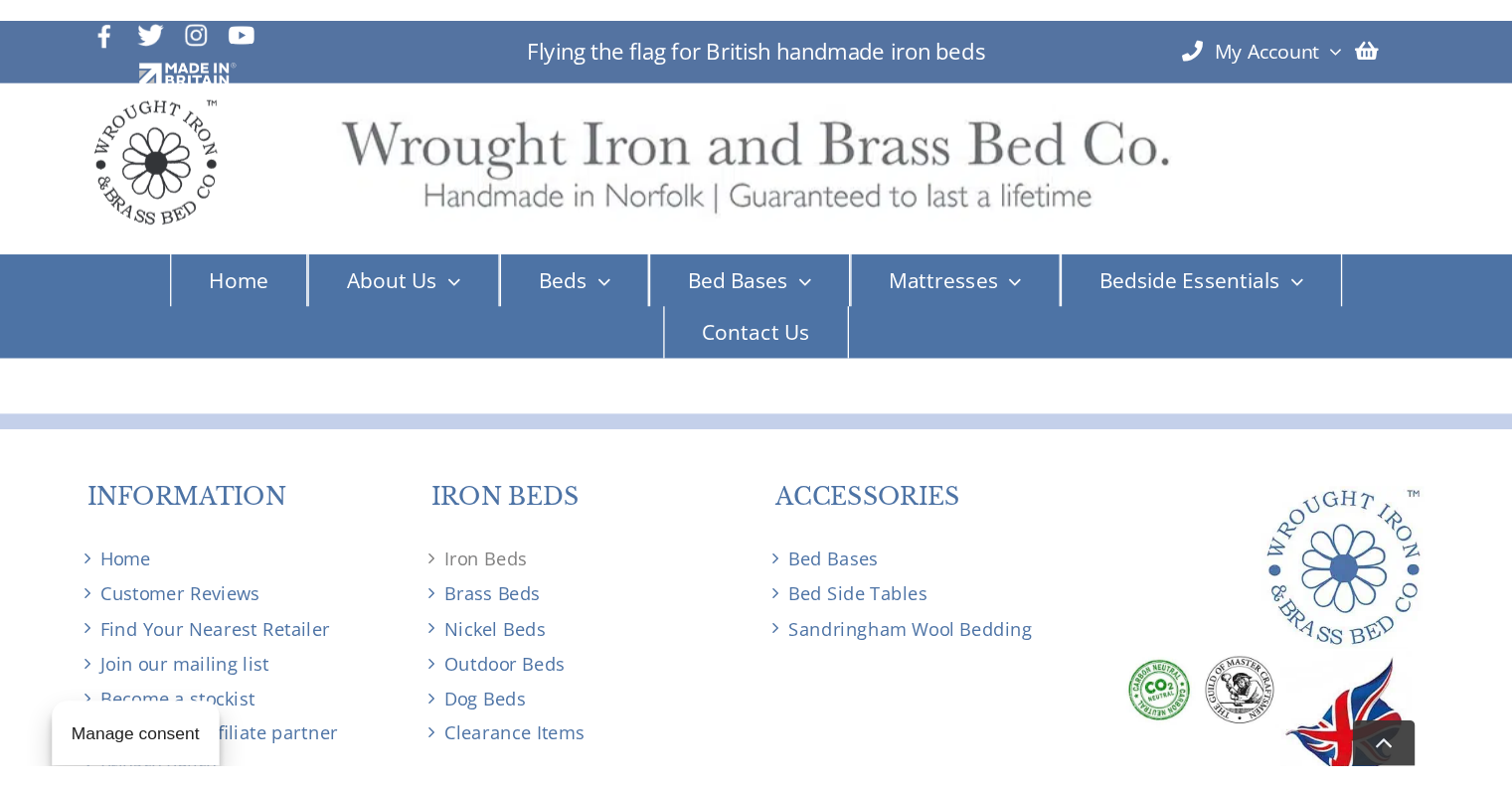 scroll, scrollTop: 2712, scrollLeft: 0, axis: vertical 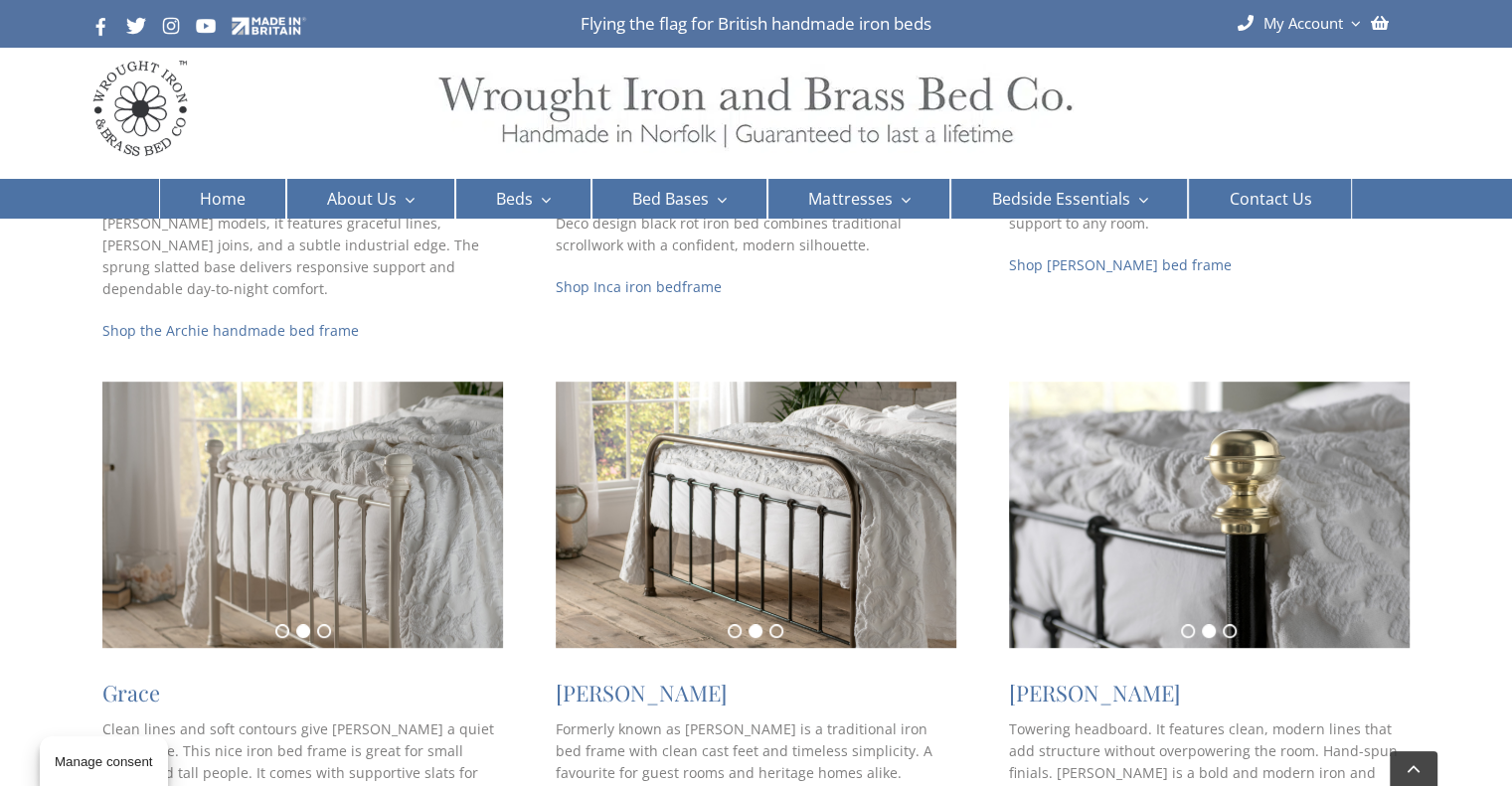 click at bounding box center [1209, 515] 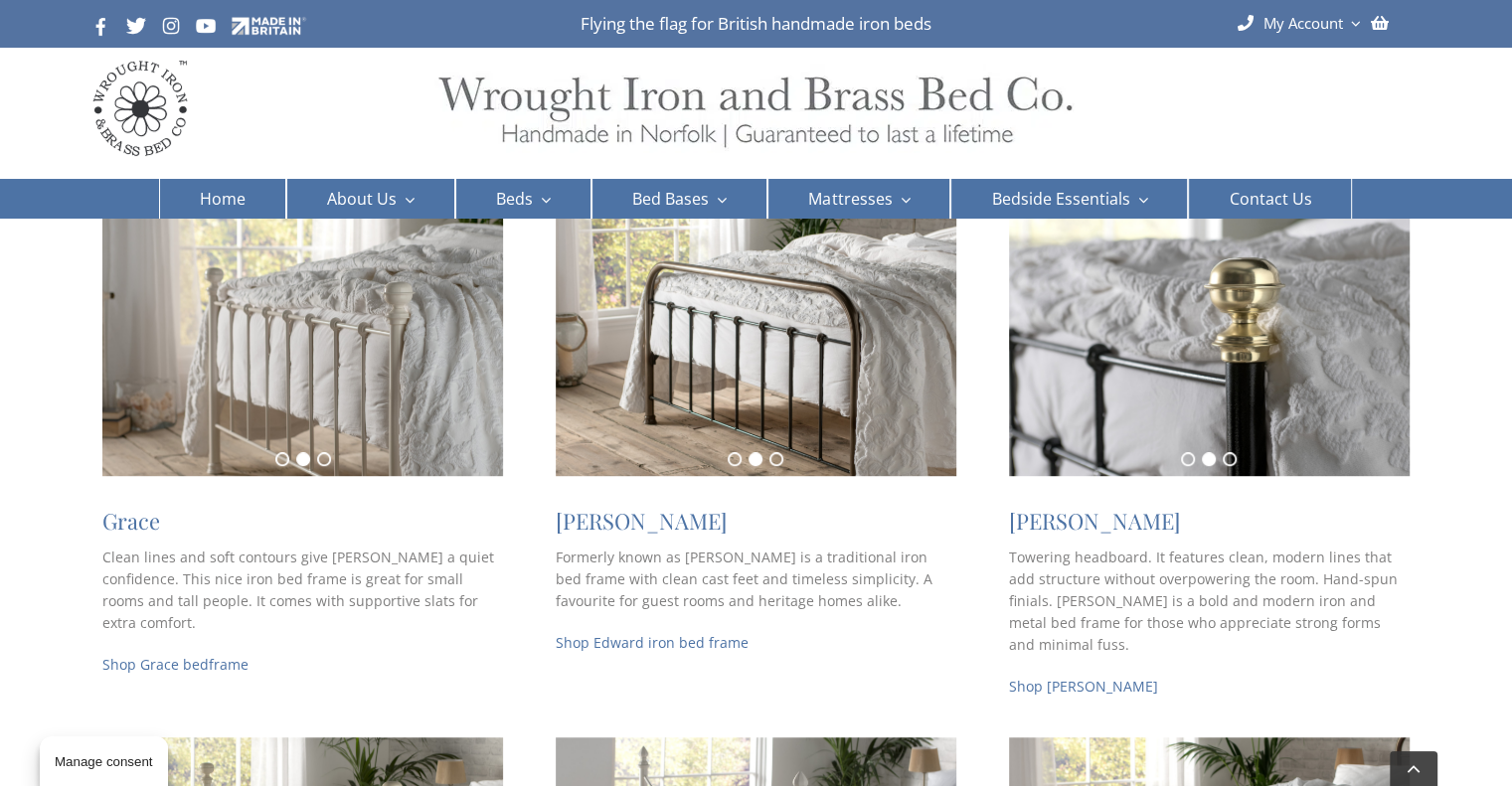 scroll, scrollTop: 981, scrollLeft: 0, axis: vertical 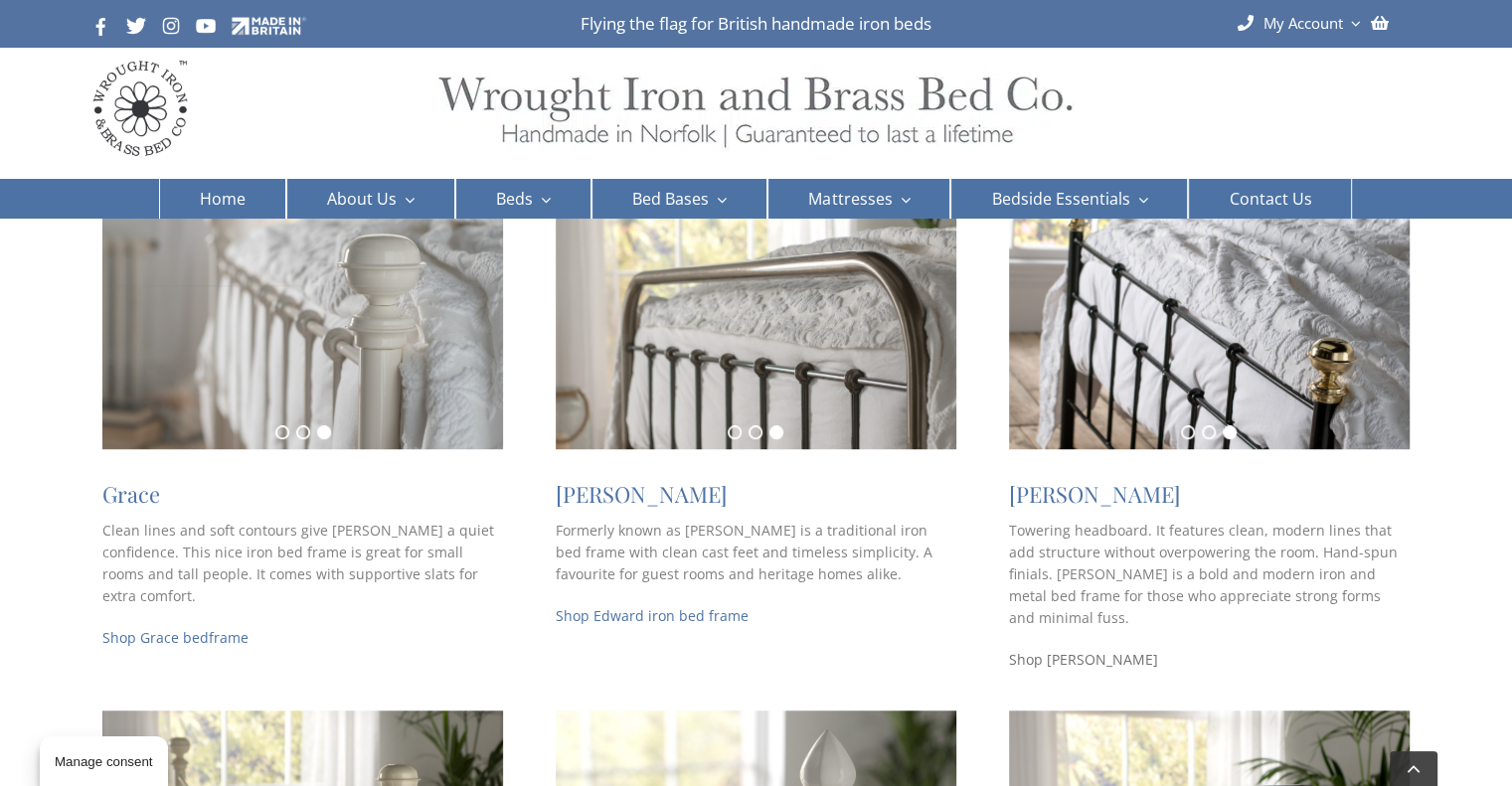 click on "Shop Isaac frame" at bounding box center [1084, 659] 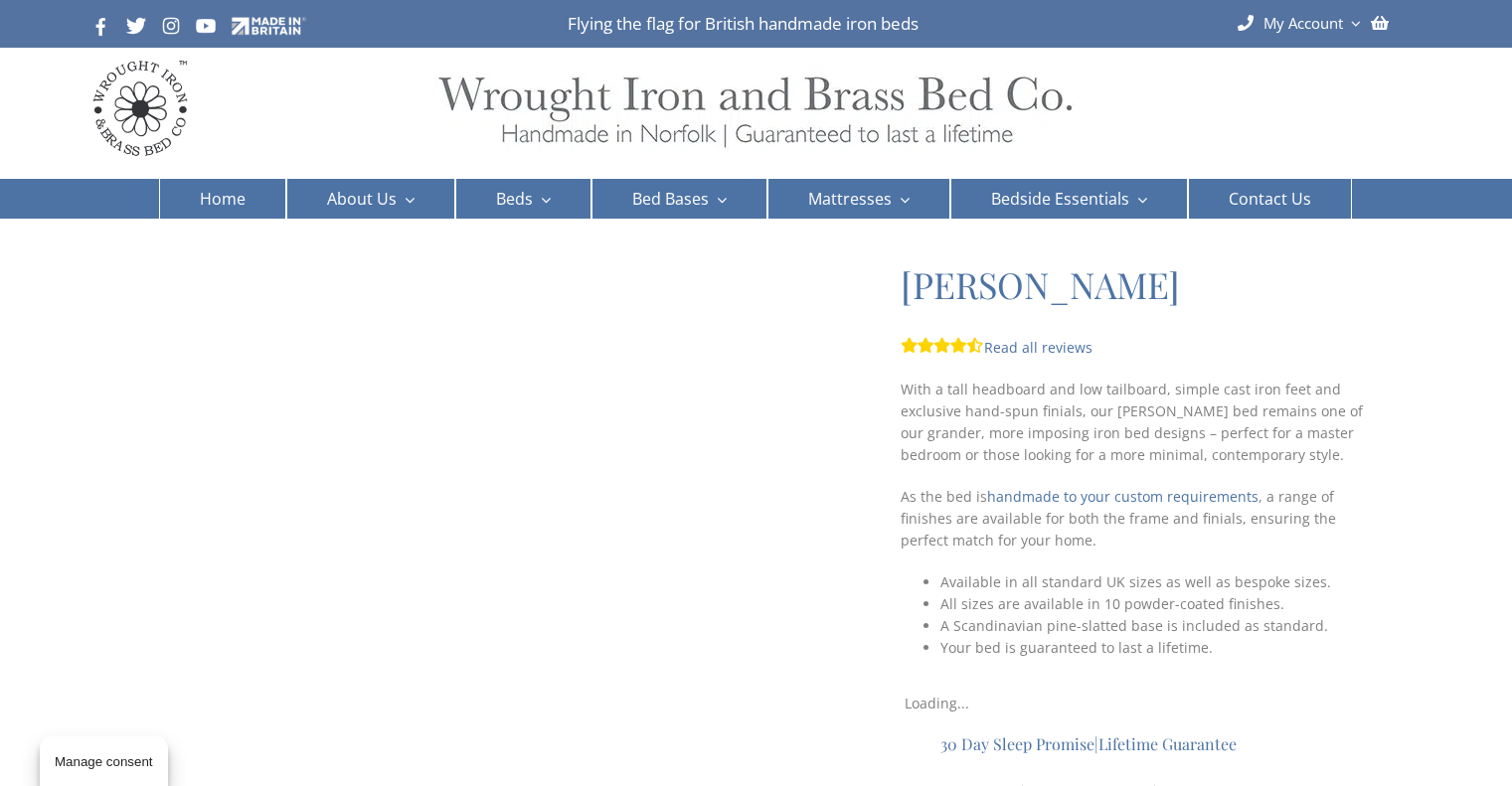 click on "With a tall headboard and low tailboard, simple cast iron feet and exclusive hand-spun finials, our Isaac iron bed remains one of our grander, more imposing iron bed designs – perfect for a master bedroom or those looking for a more minimal, contemporary style." at bounding box center [1135, 422] 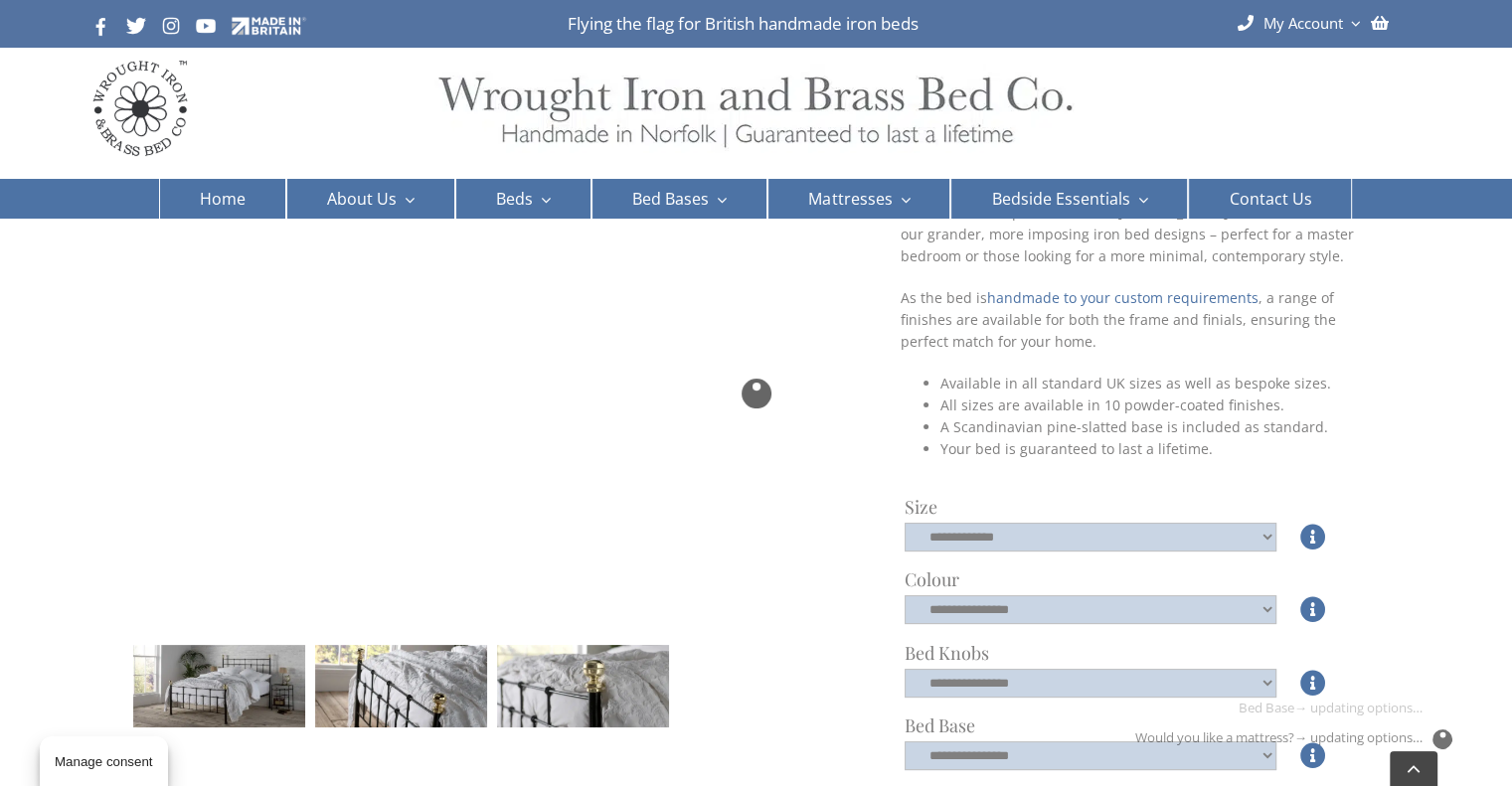 scroll, scrollTop: 298, scrollLeft: 0, axis: vertical 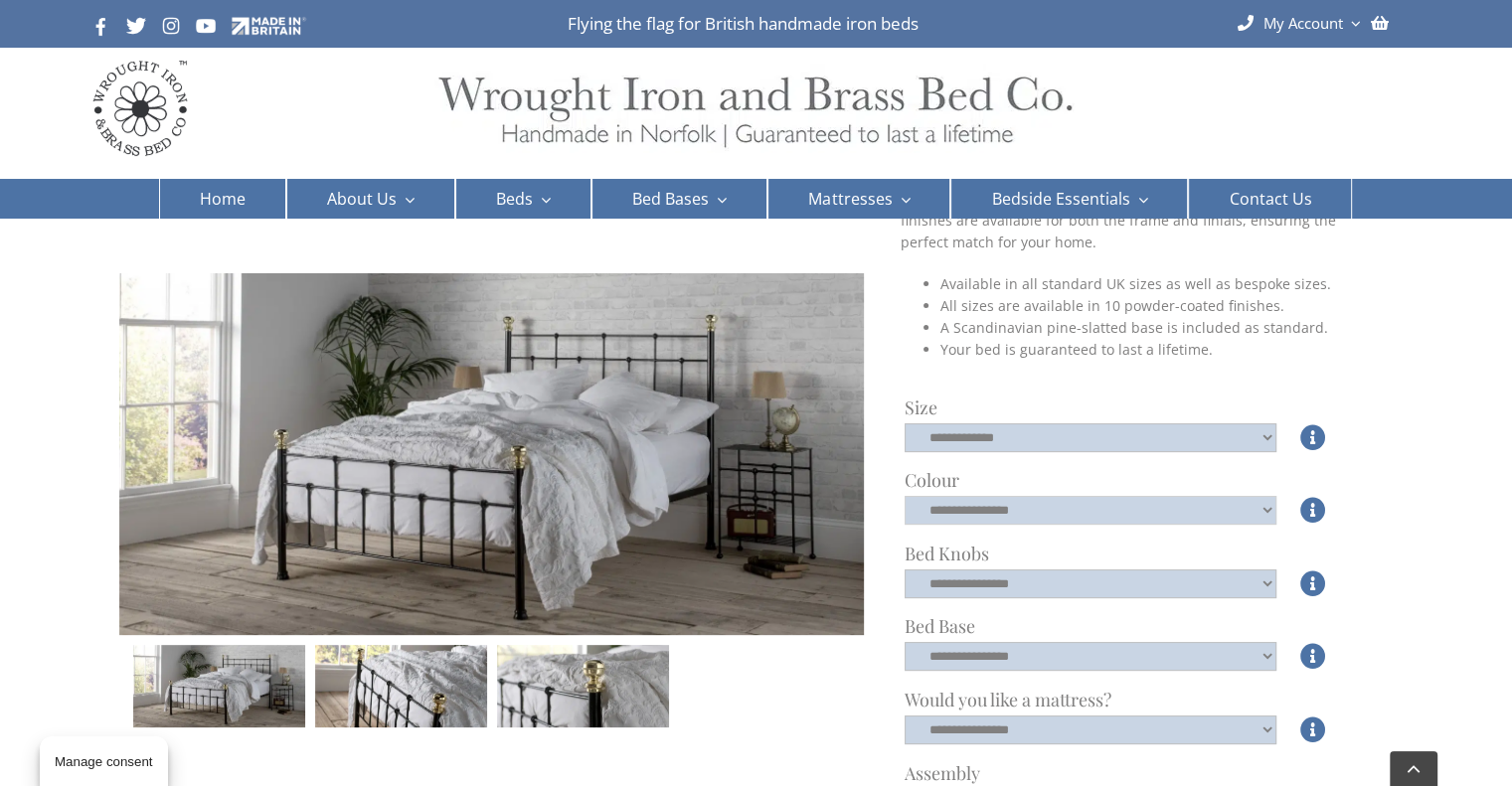 click on "**********" 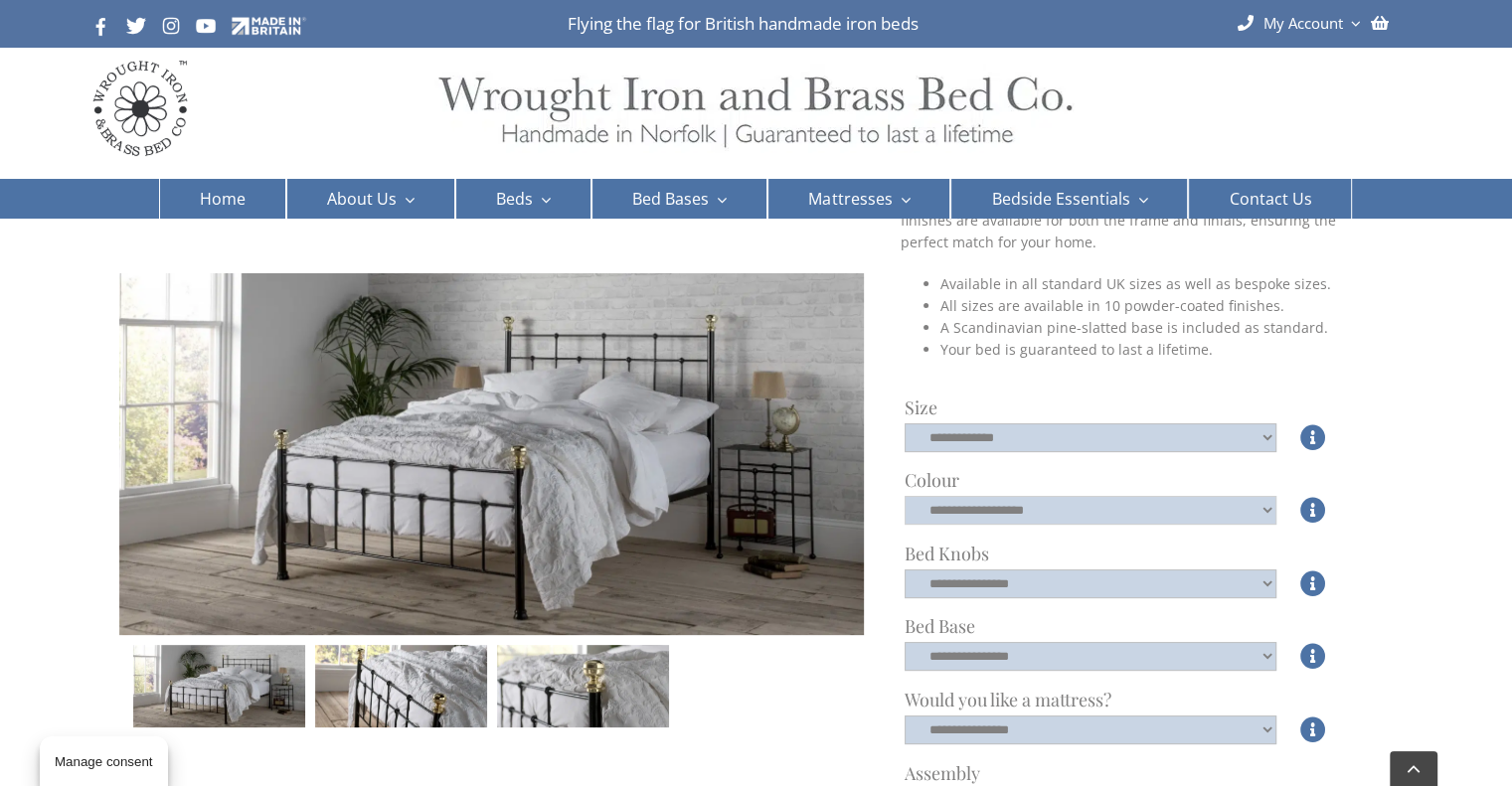 click on "**********" 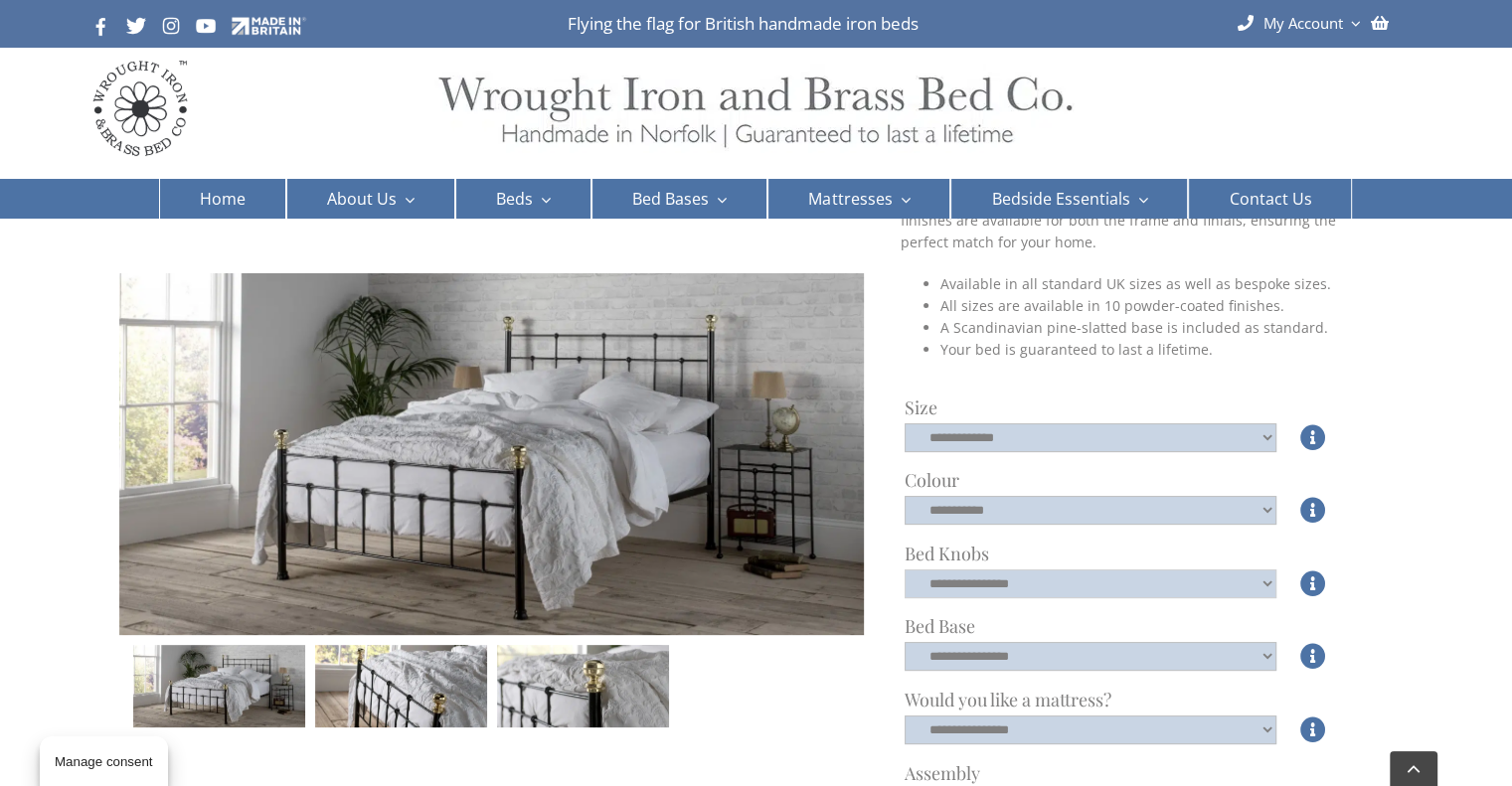 click on "**********" 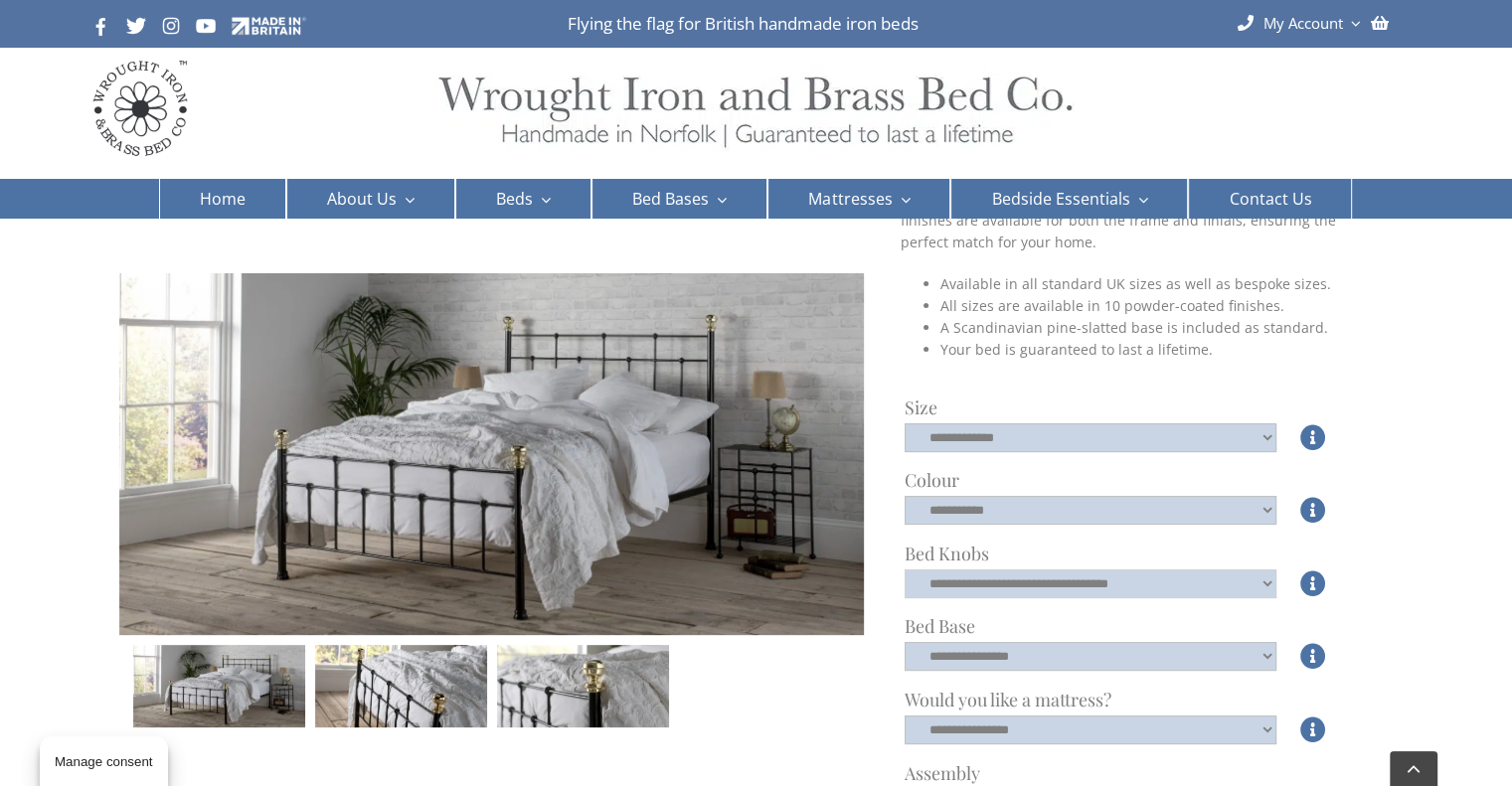 click on "**********" 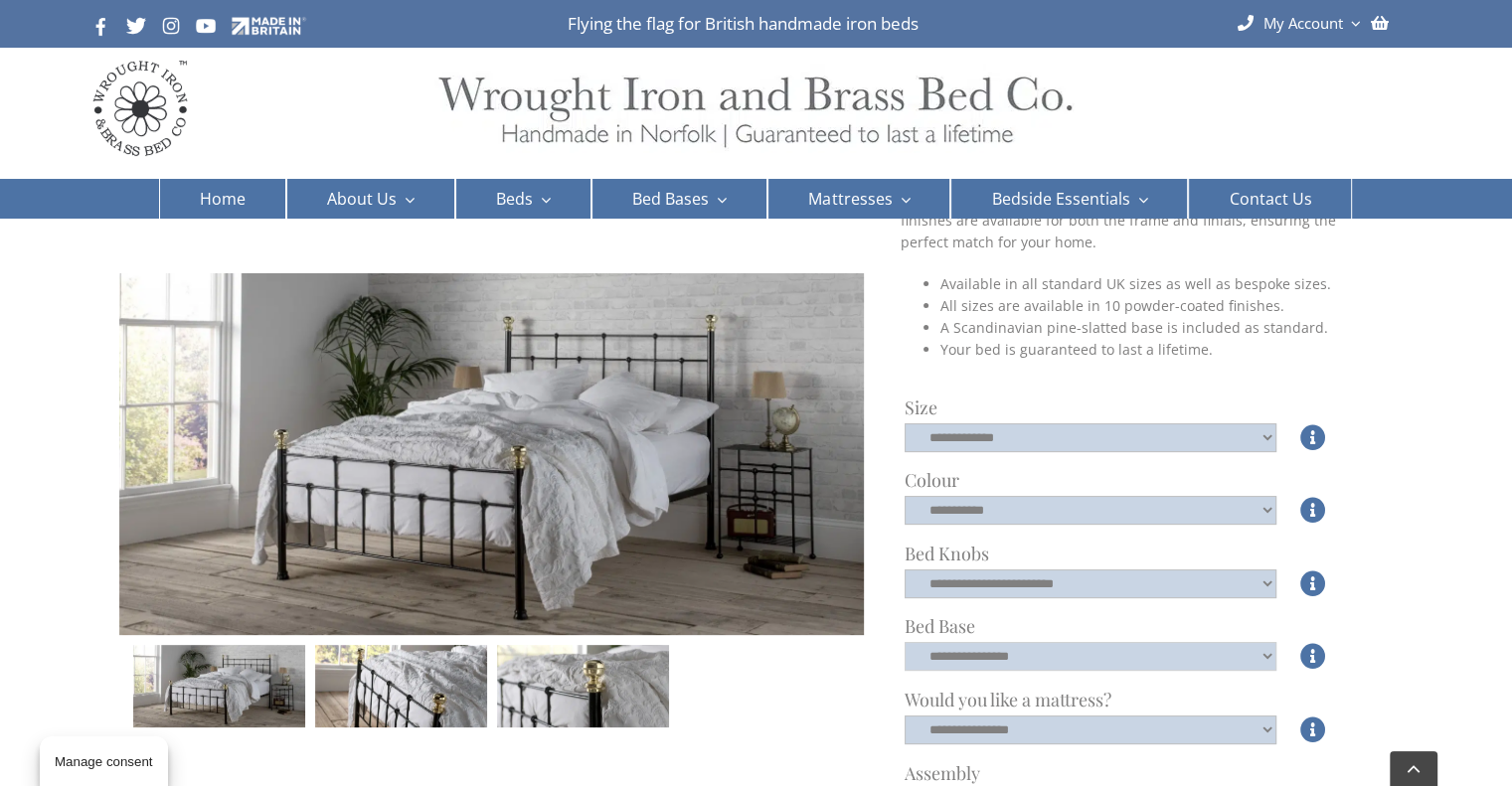 click on "**********" 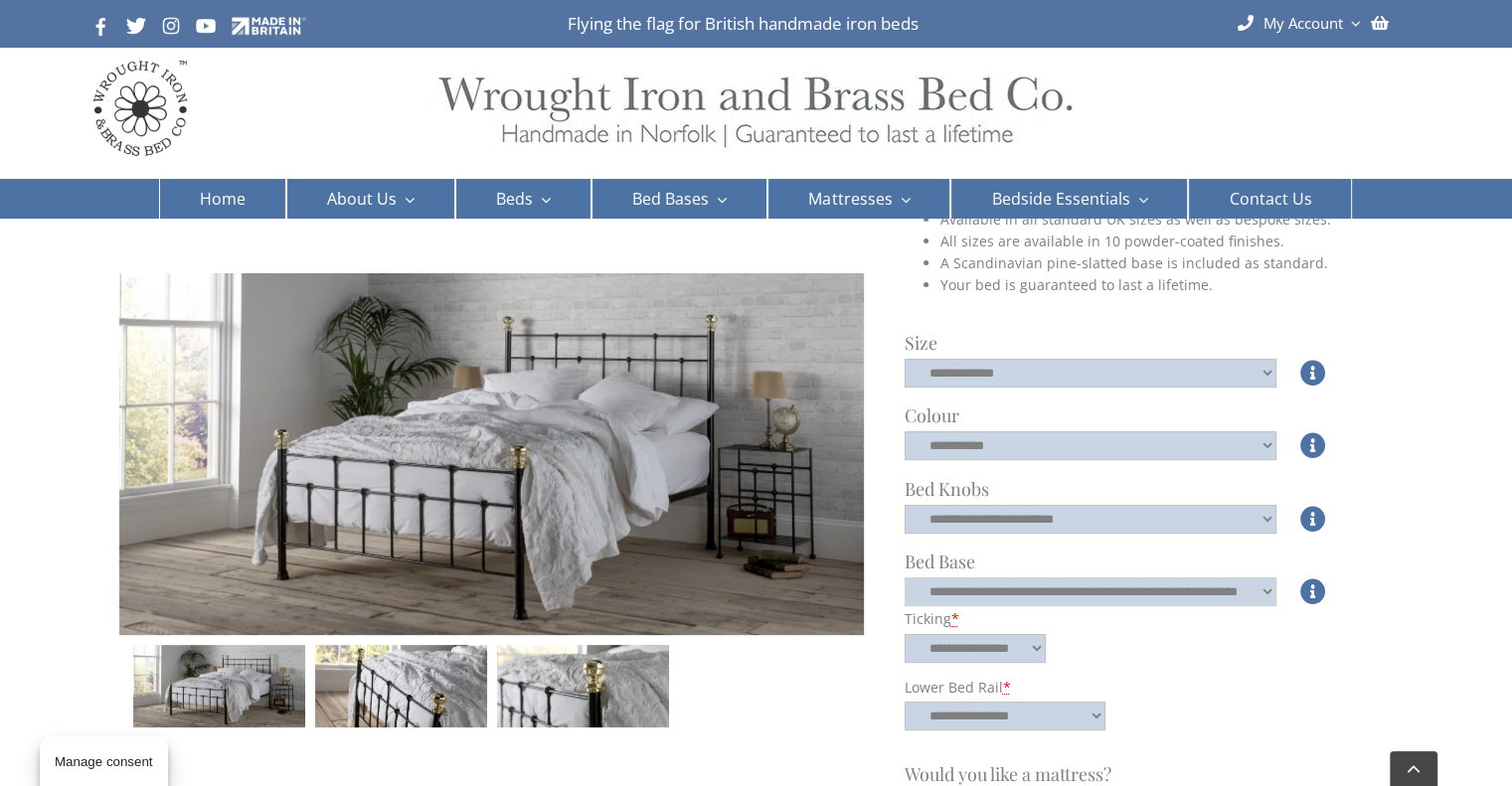 scroll, scrollTop: 397, scrollLeft: 0, axis: vertical 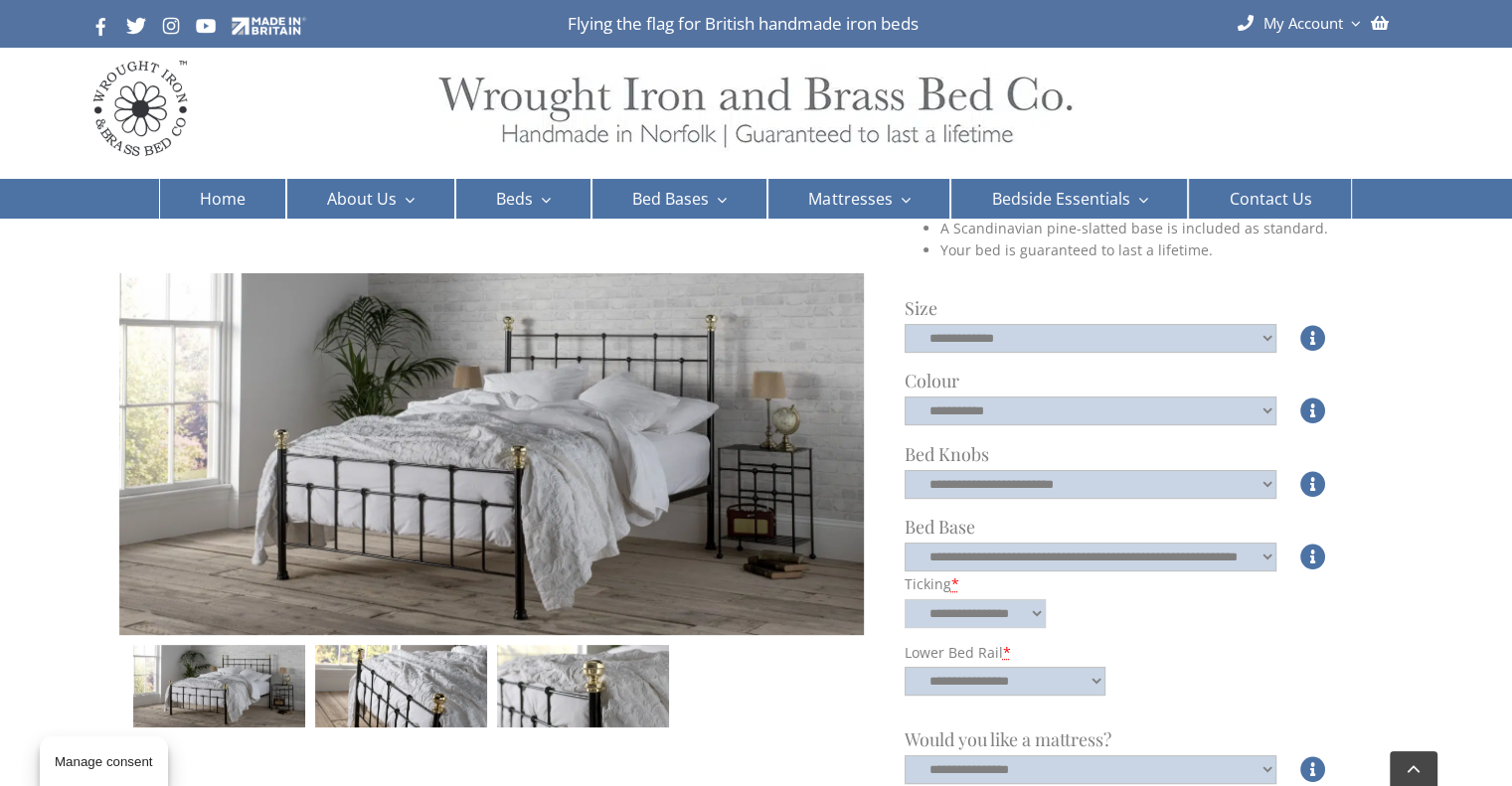 click on "**********" at bounding box center (975, 613) 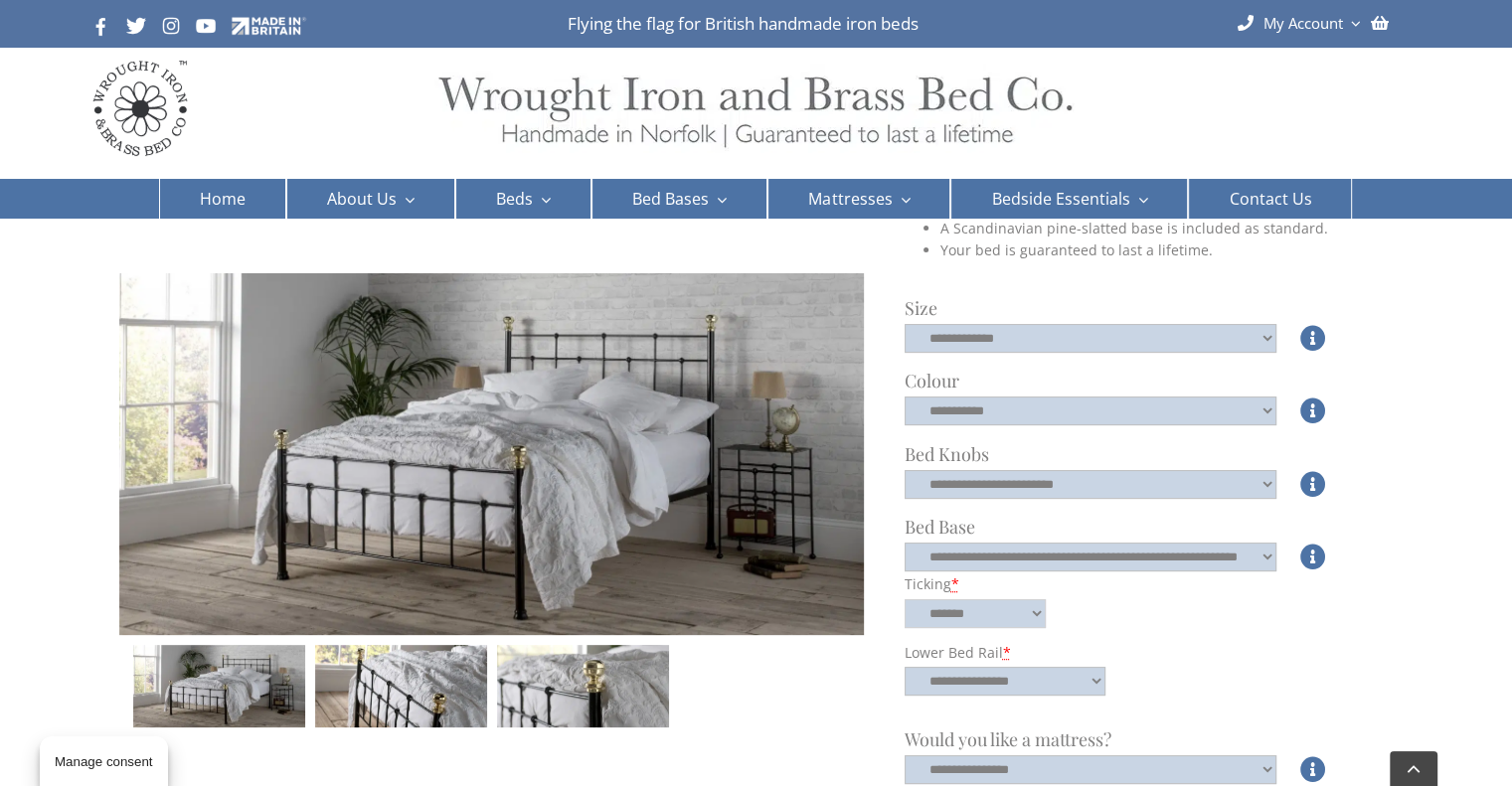 click on "**********" at bounding box center [975, 613] 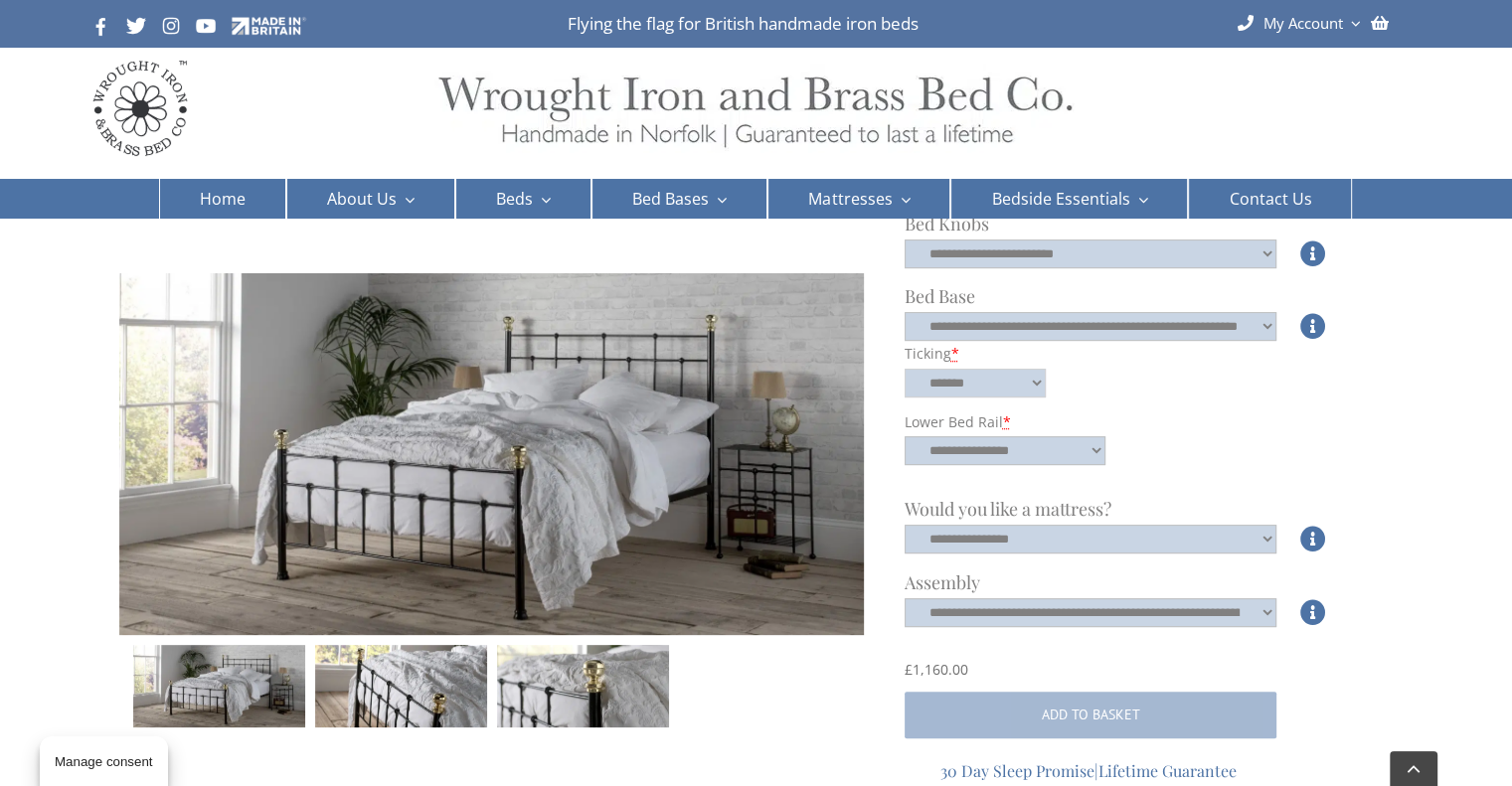 scroll, scrollTop: 696, scrollLeft: 0, axis: vertical 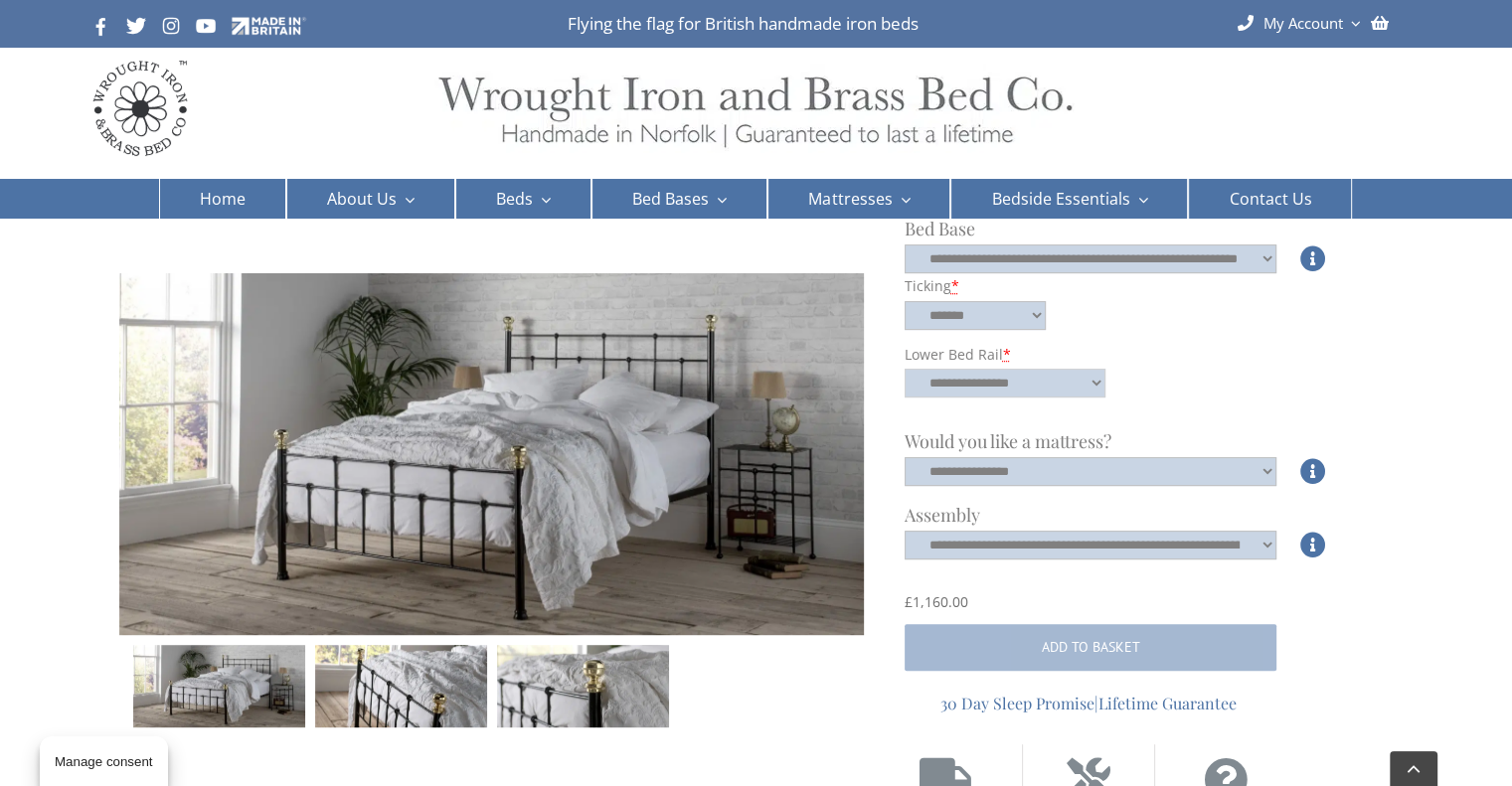 click on "**********" at bounding box center [1005, 383] 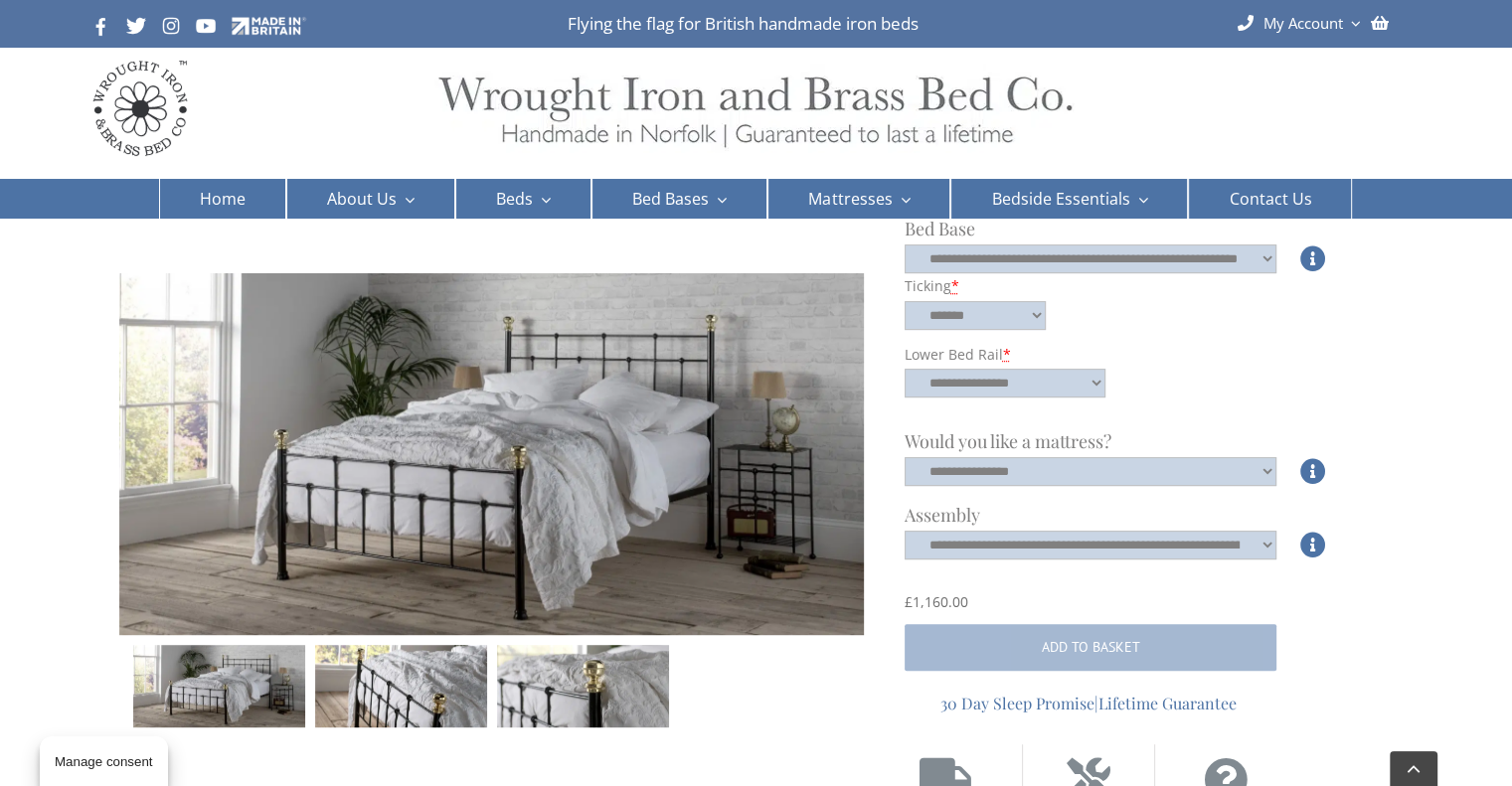 click on "**********" at bounding box center [1137, 330] 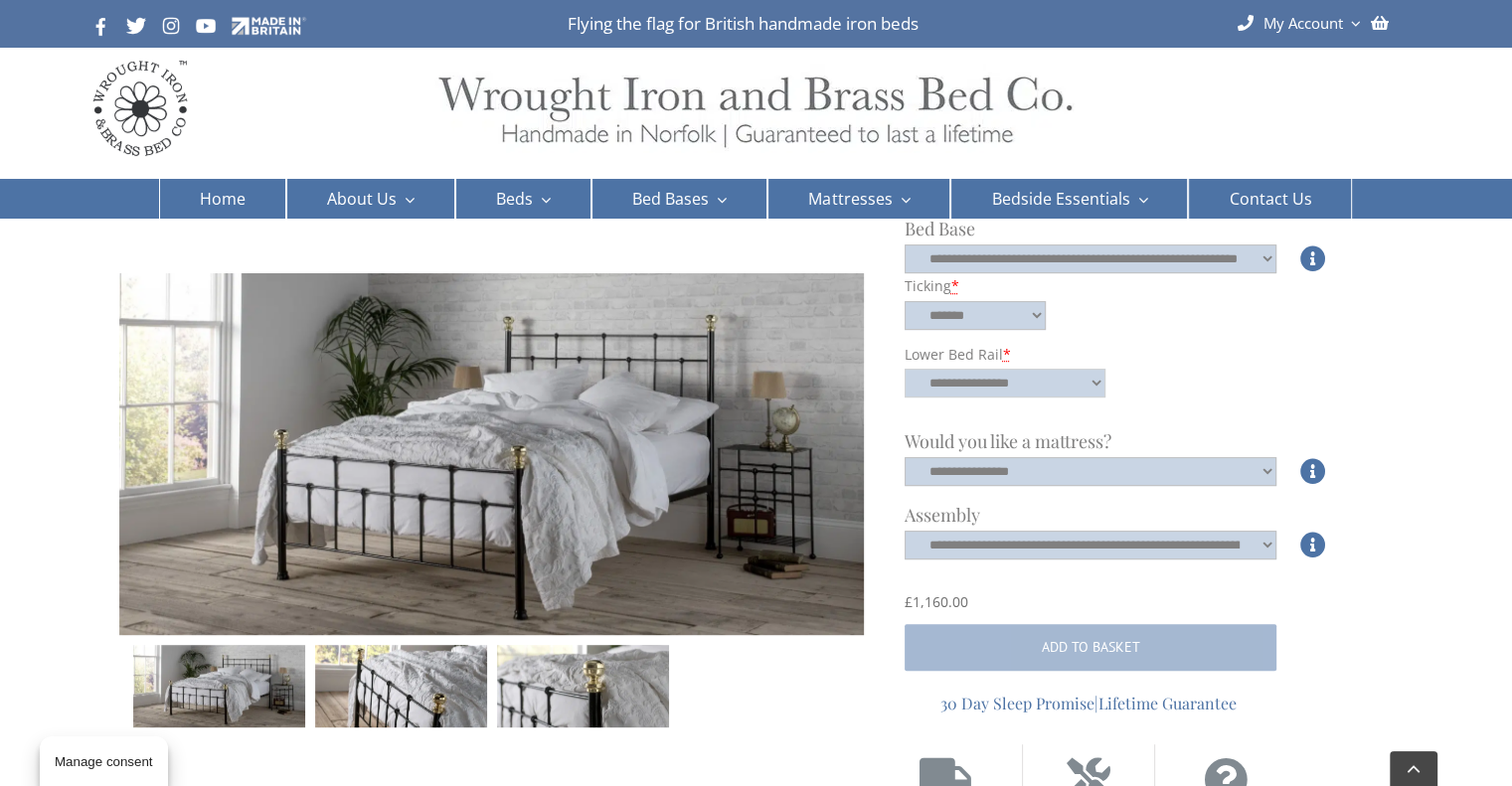 click on "**********" at bounding box center (1005, 383) 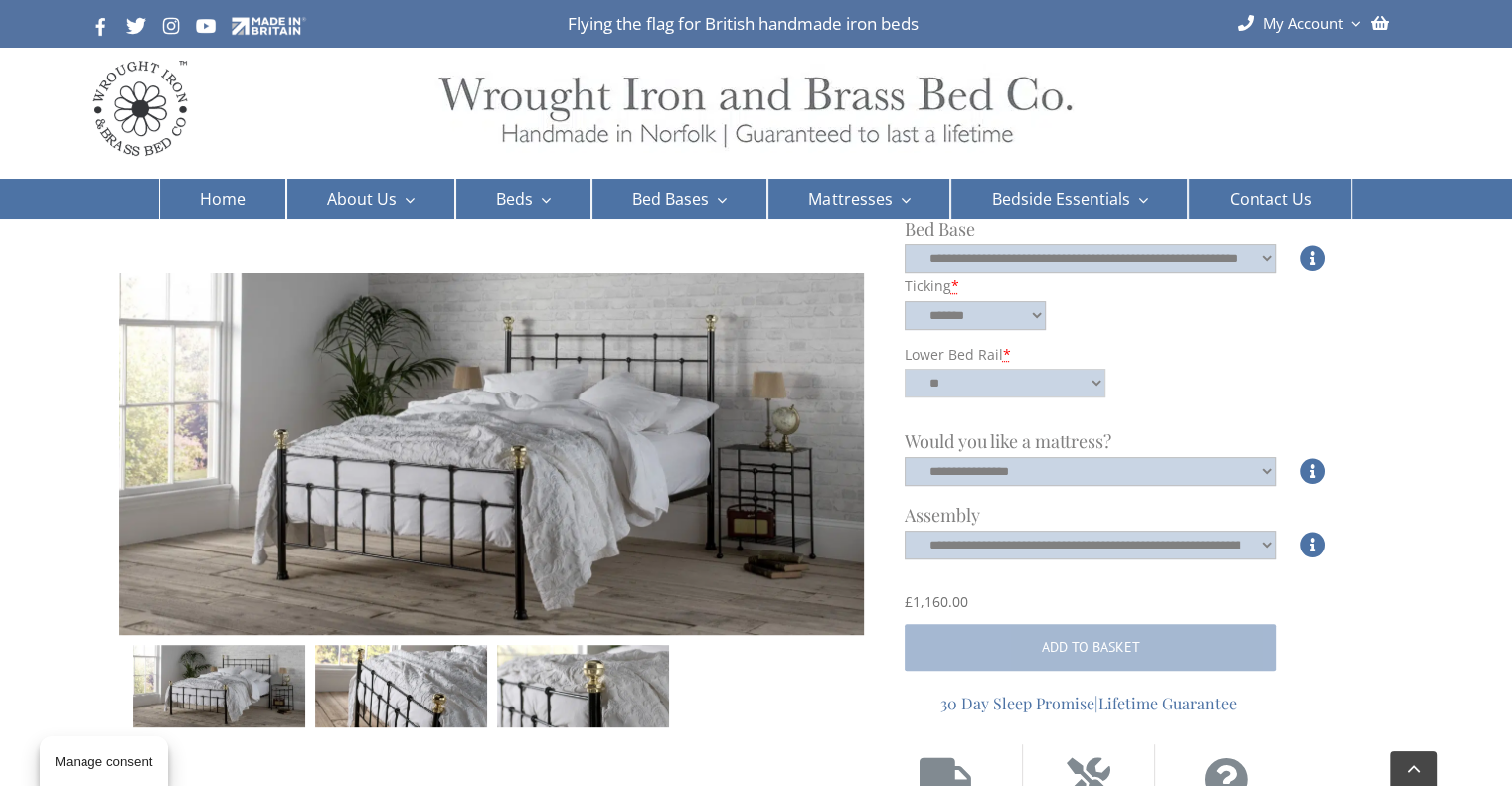 click on "**********" at bounding box center [1005, 383] 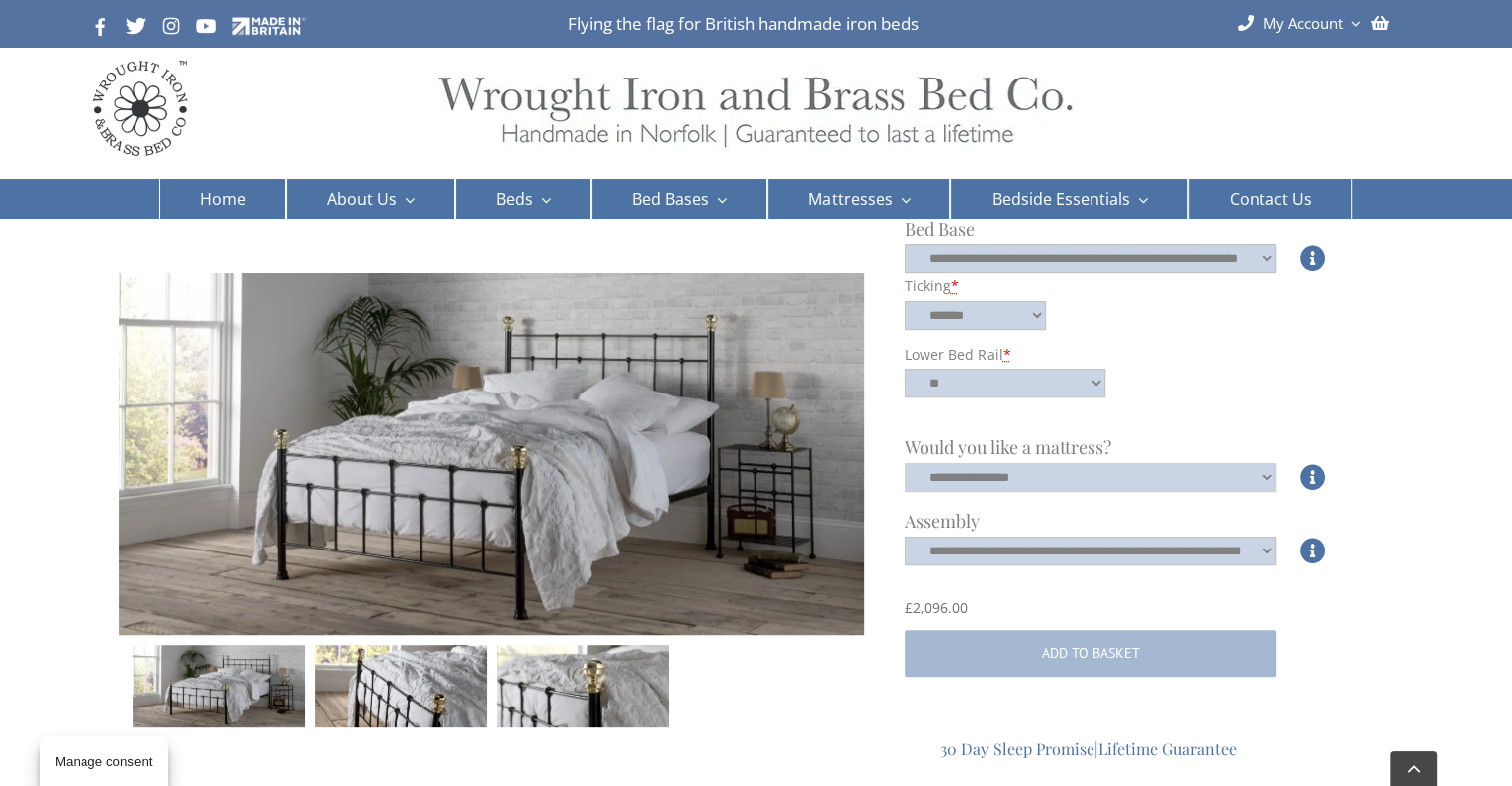 click on "**********" at bounding box center [1091, 477] 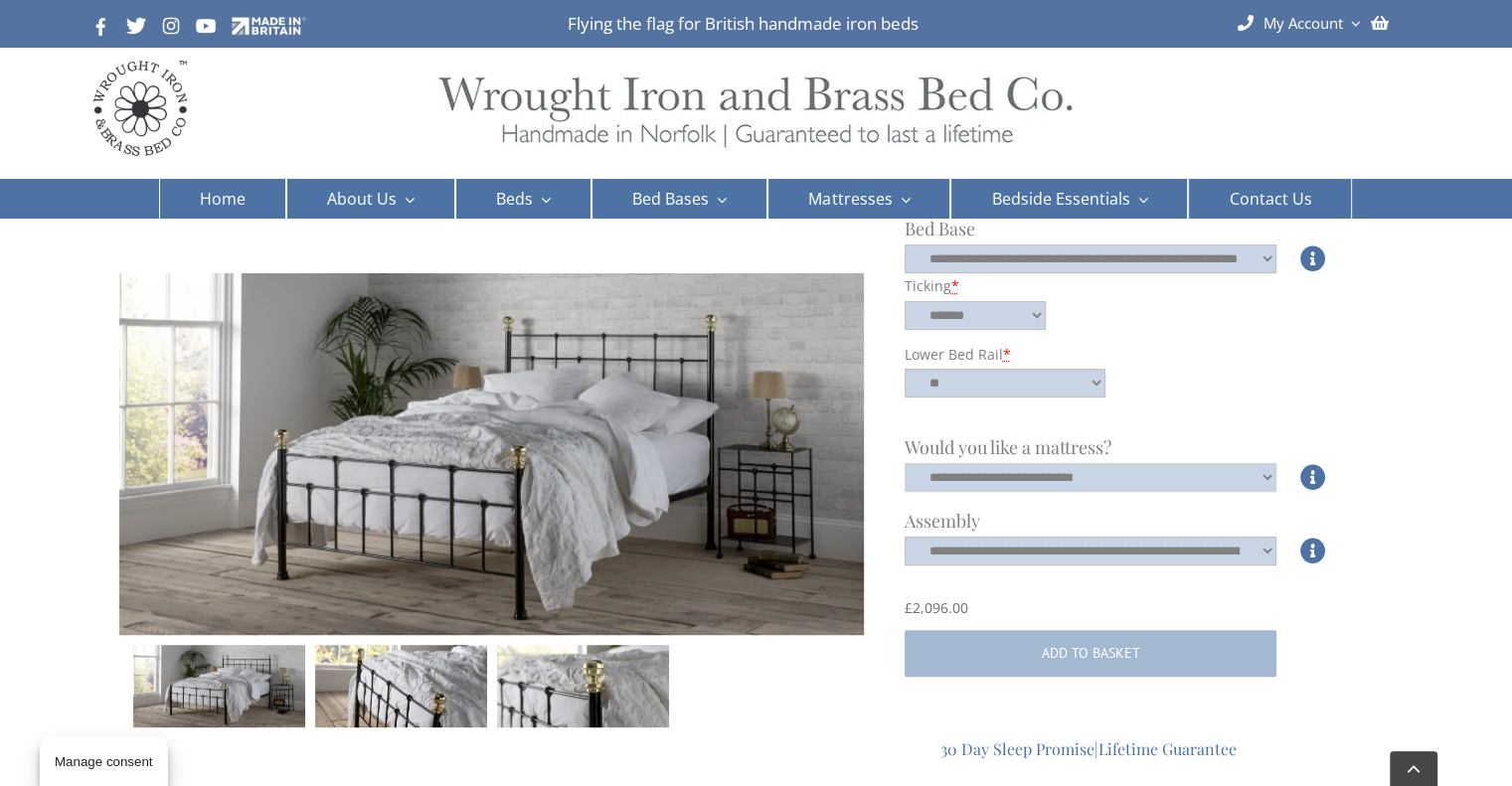 click on "**********" at bounding box center (1091, 477) 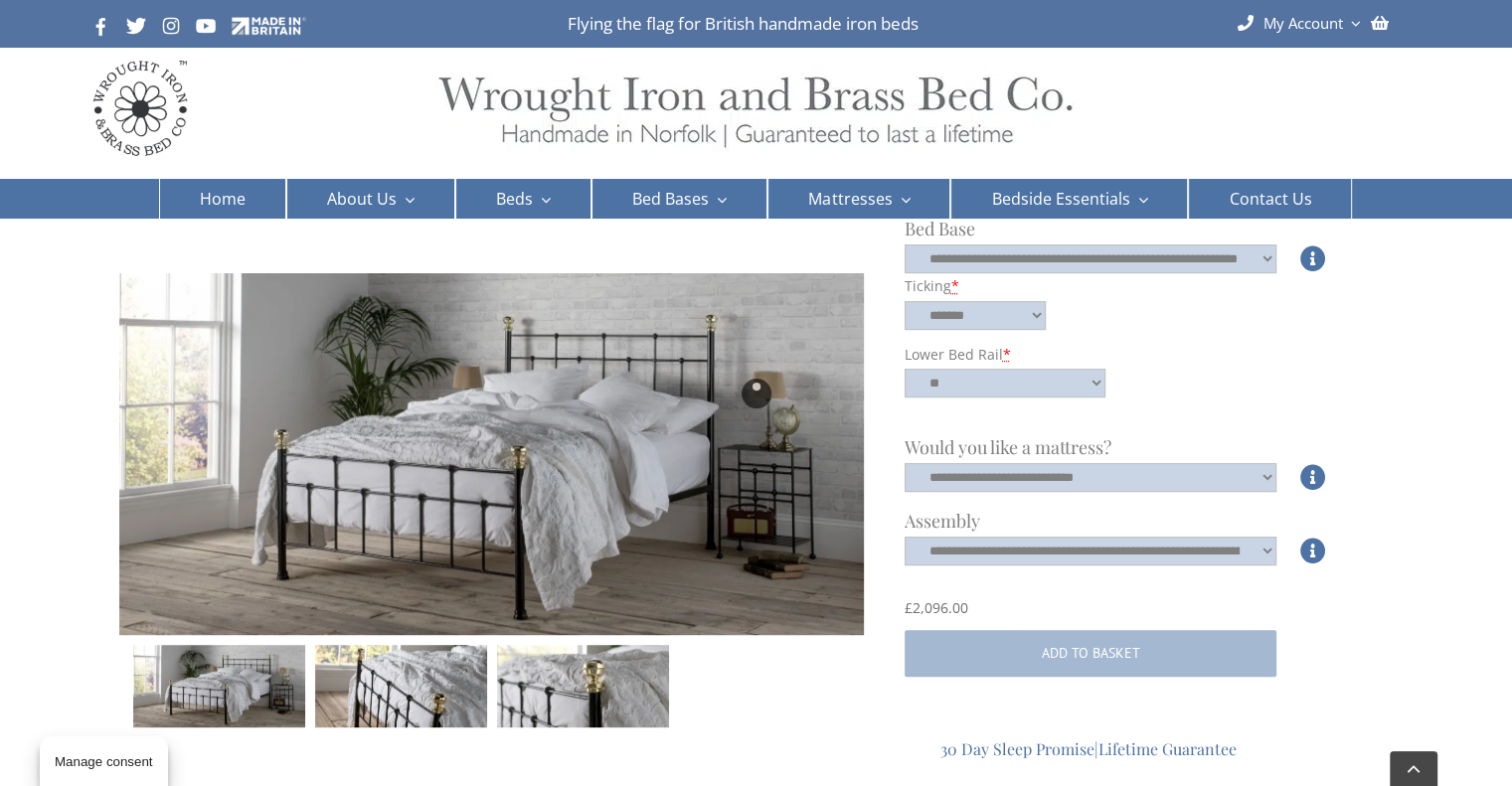 click at bounding box center [756, 393] 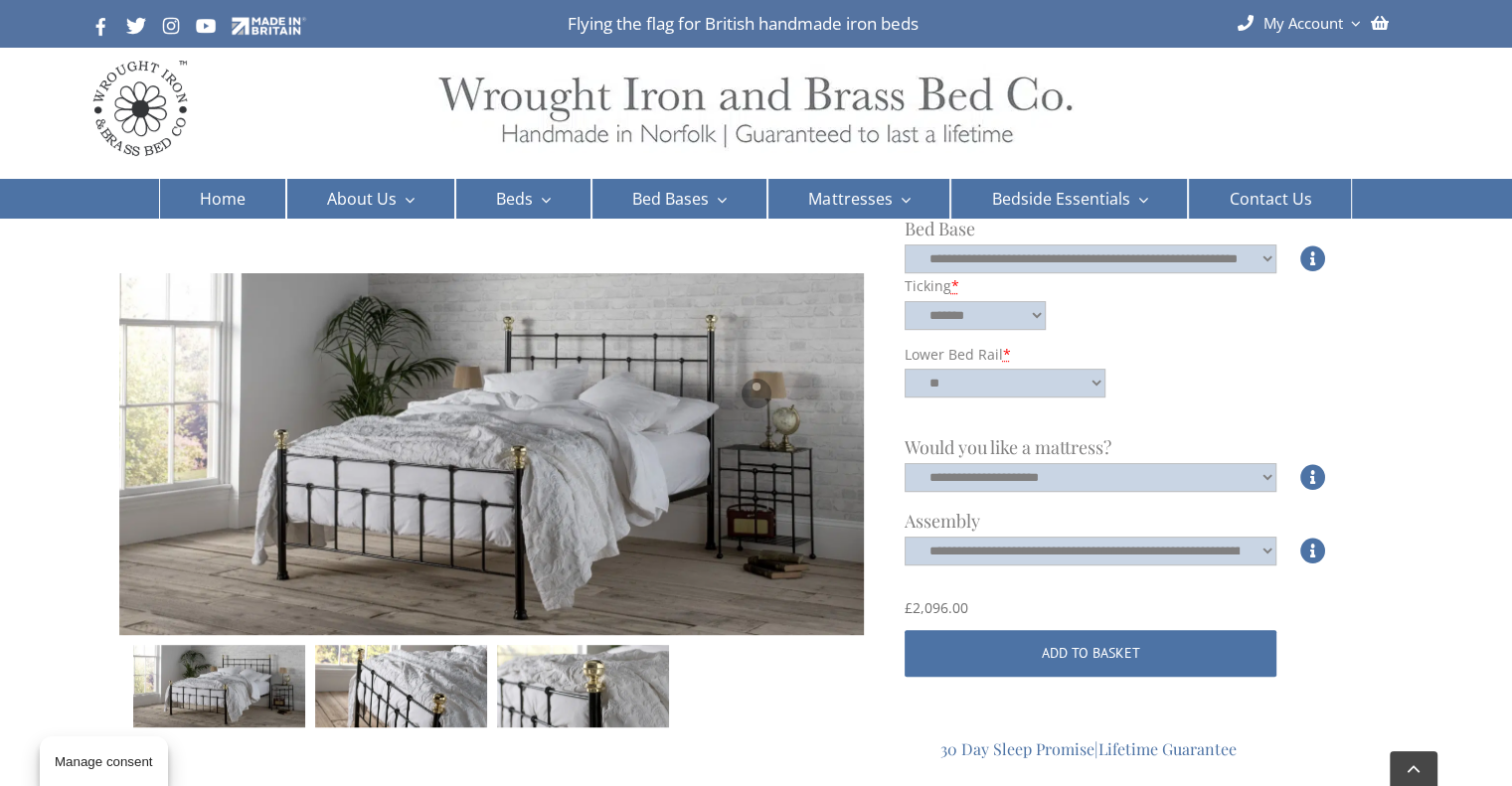 click at bounding box center [756, 393] 